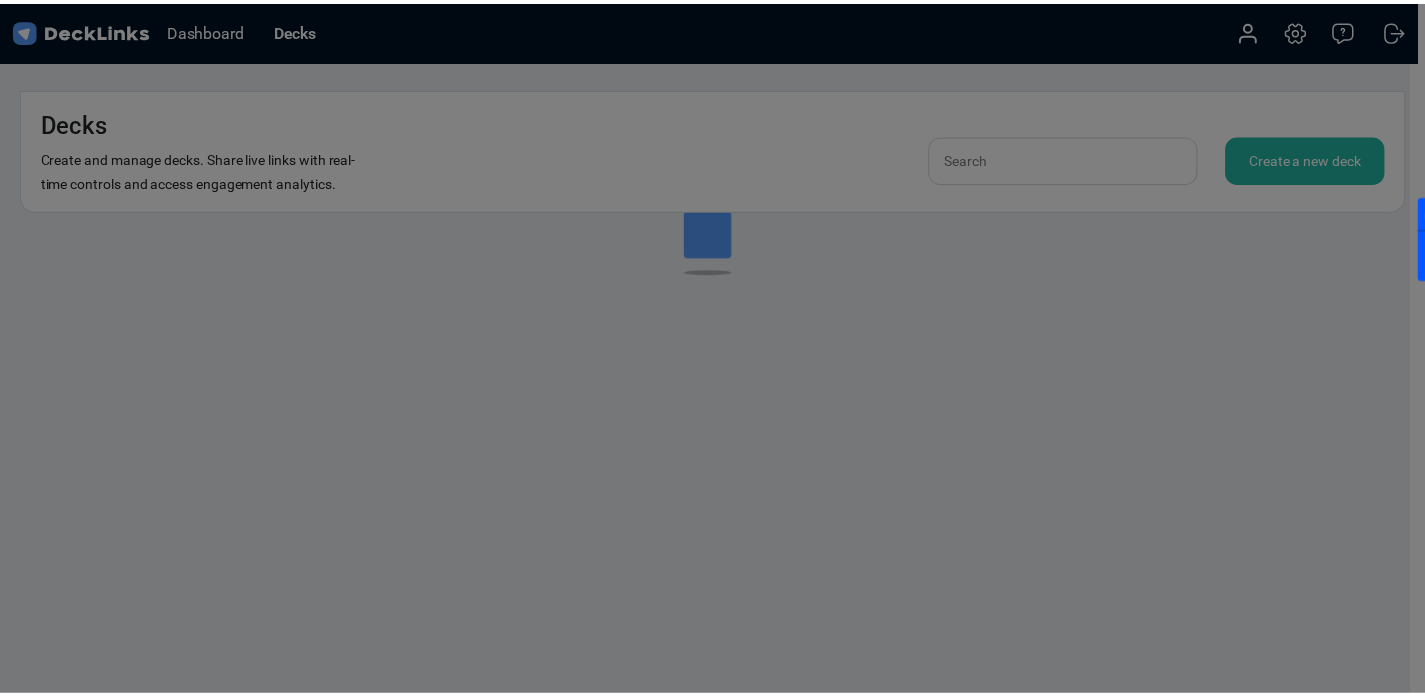 scroll, scrollTop: 0, scrollLeft: 0, axis: both 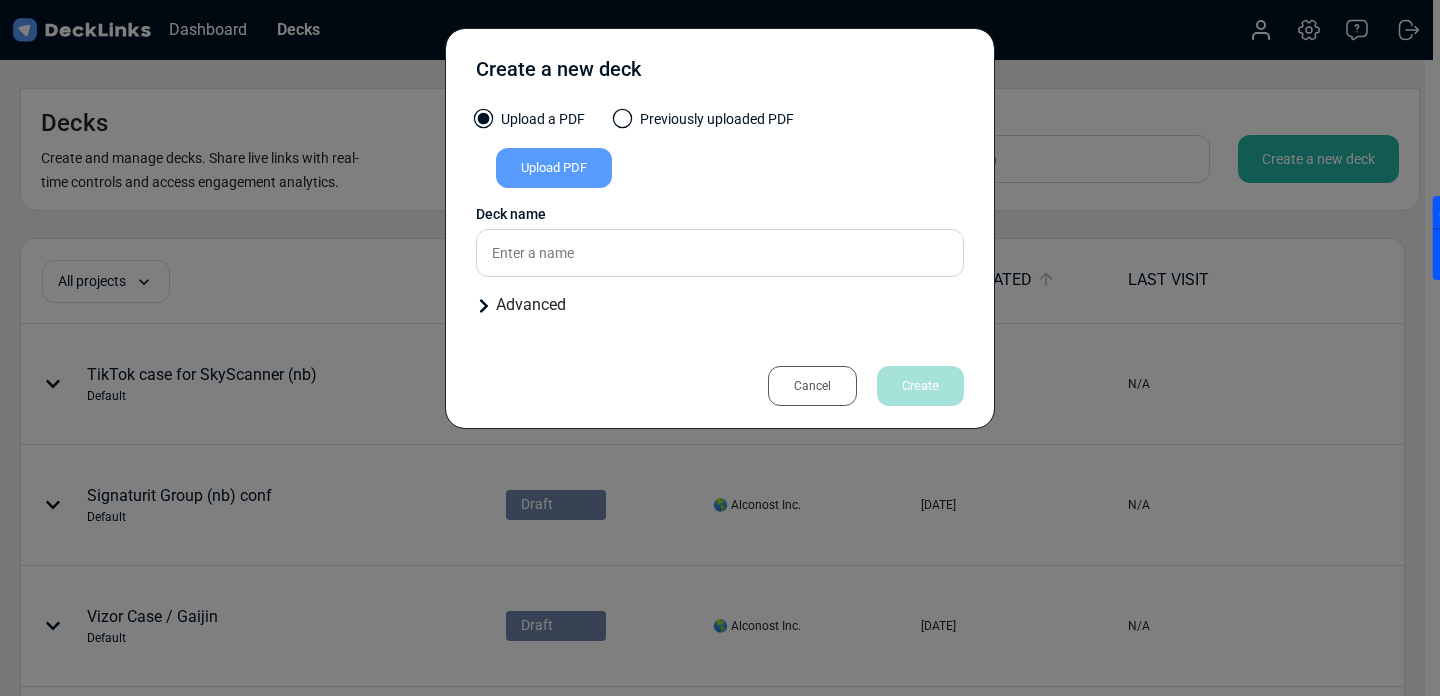 click on "Create a new deck   Upload a PDF   Previously uploaded PDF Upload PDF Uploaded by All users All users  🌎 Alconost Inc. Alconost Inc. Angelika Bolenkova File name Select a file Presentation files must be PDF format. Deck name   Advanced Your deck is for a   New project   Existing project Project name: Please enter a name. Cancel Create" at bounding box center (720, 348) 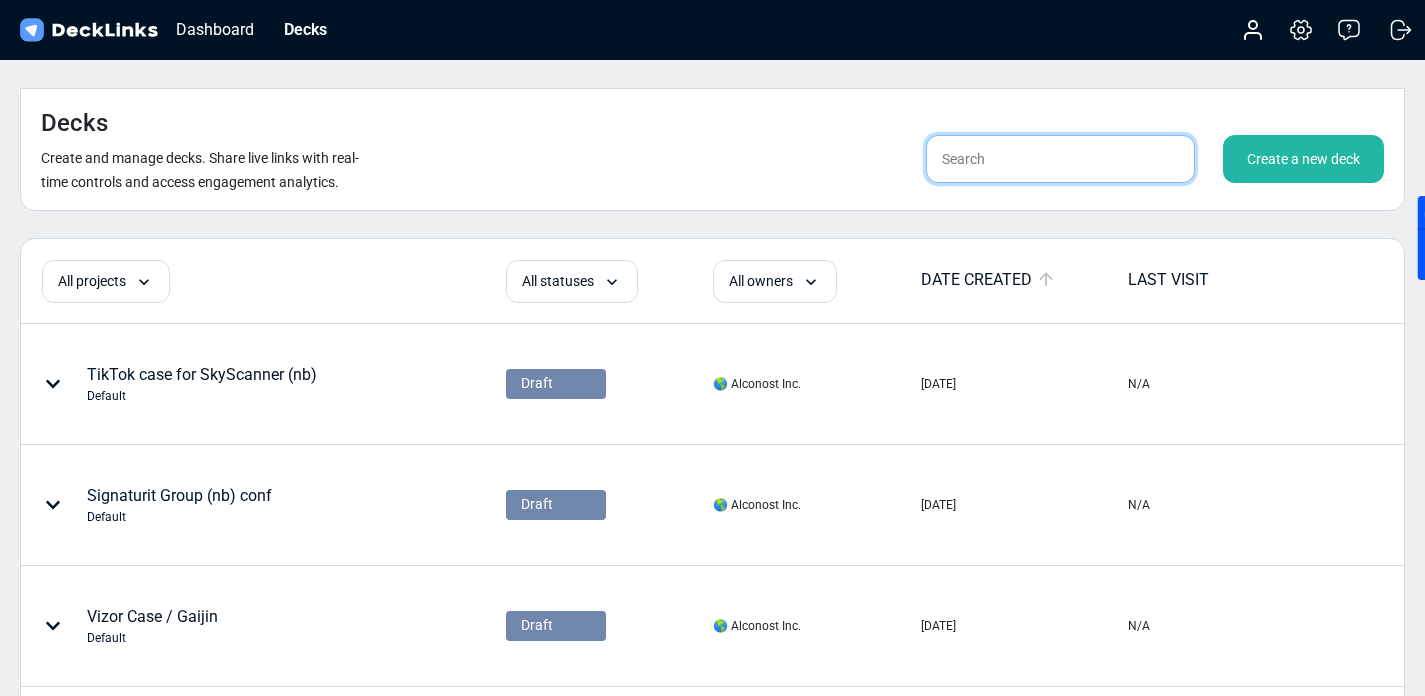 click at bounding box center (1060, 159) 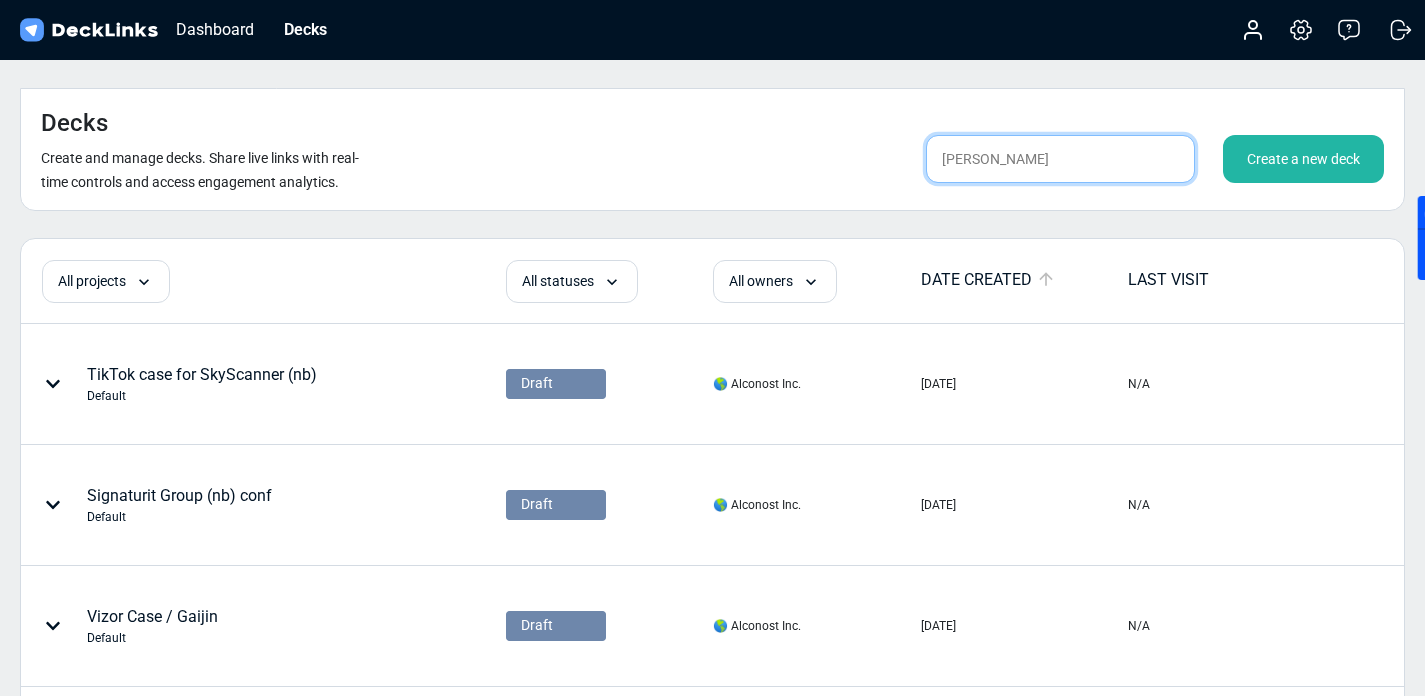 click on "[PERSON_NAME]" at bounding box center (1060, 159) 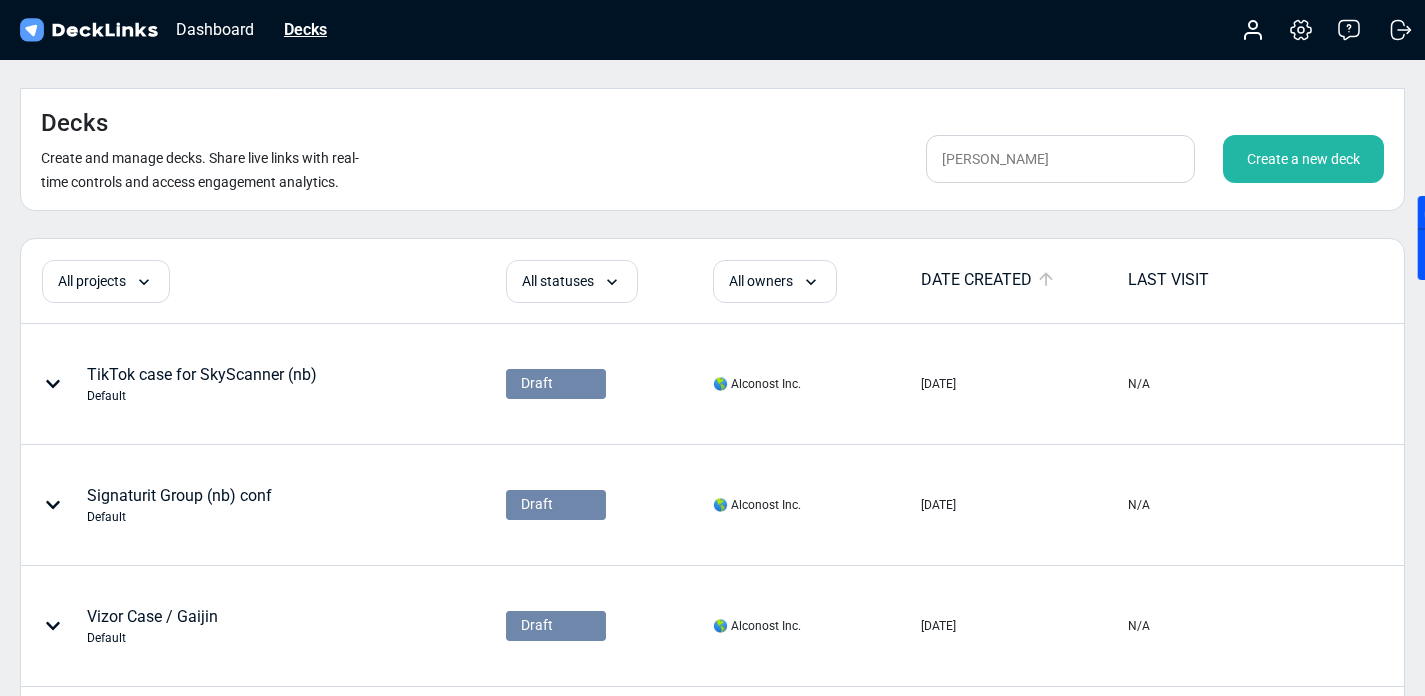 click on "Decks" at bounding box center (305, 29) 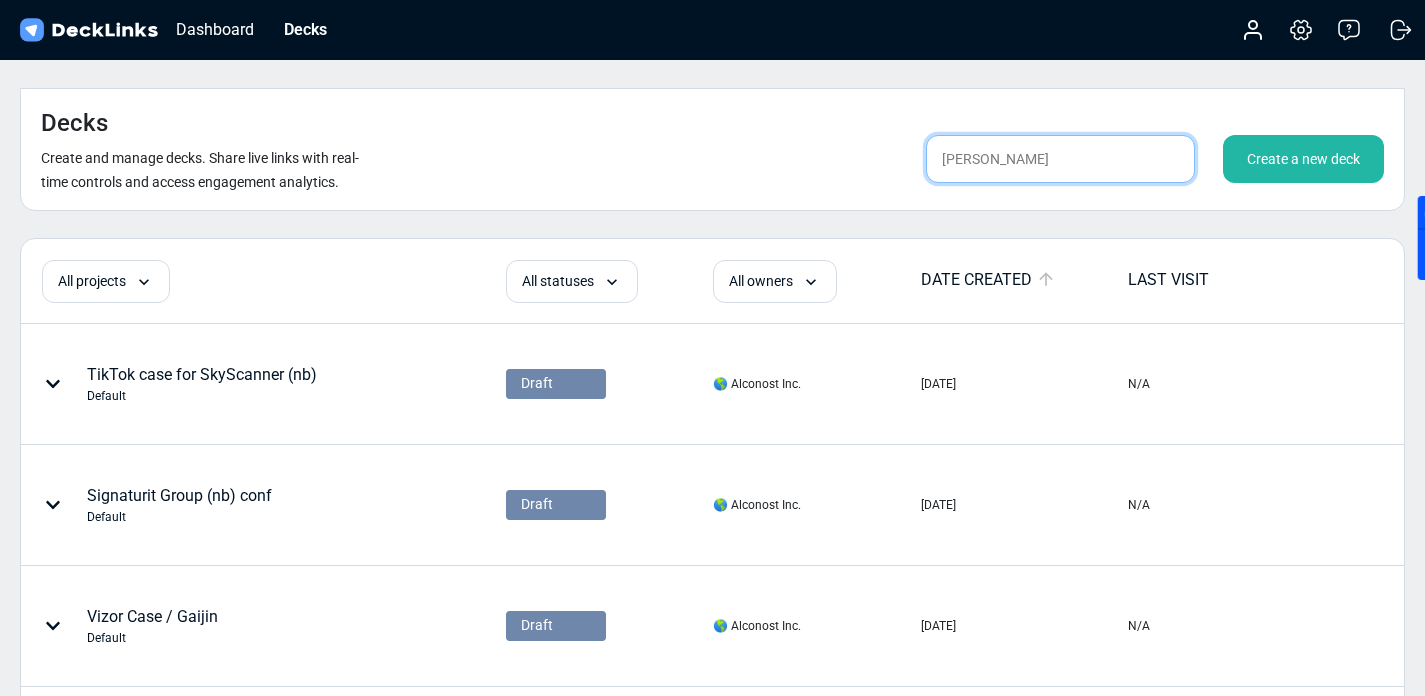 click on "[PERSON_NAME]" at bounding box center (1060, 159) 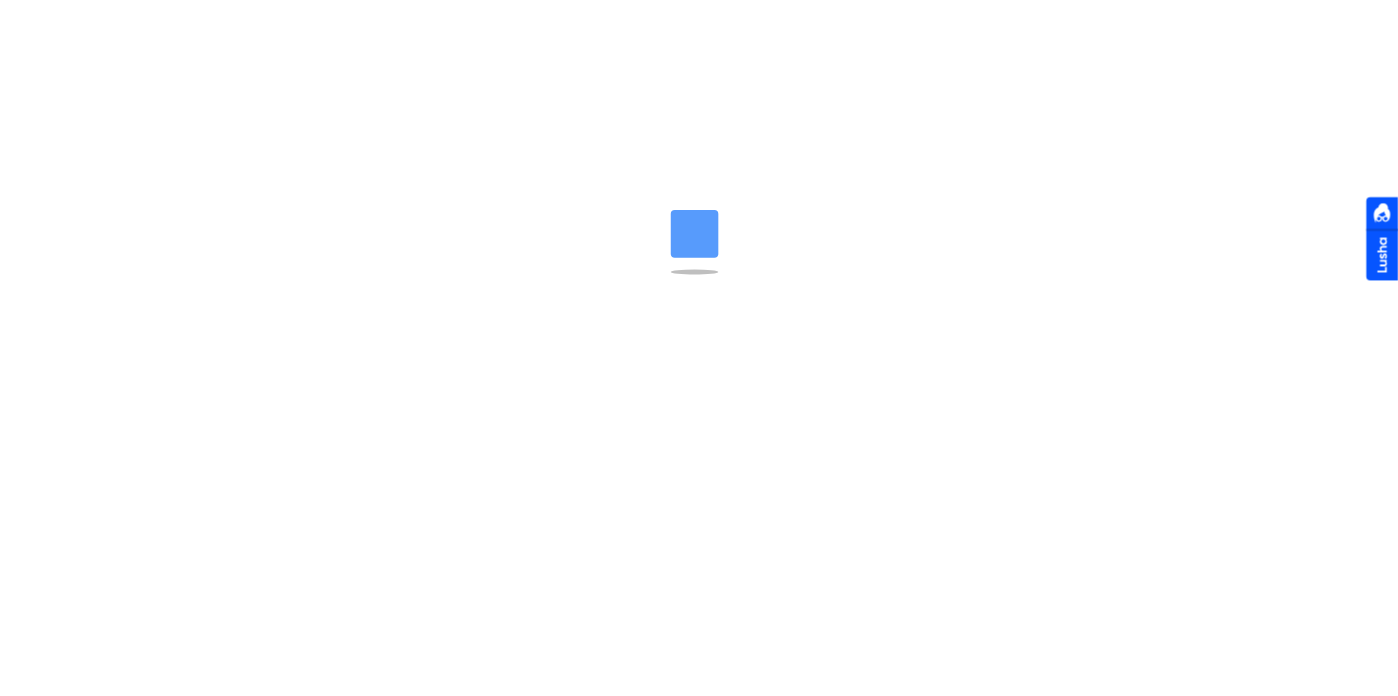 scroll, scrollTop: 0, scrollLeft: 0, axis: both 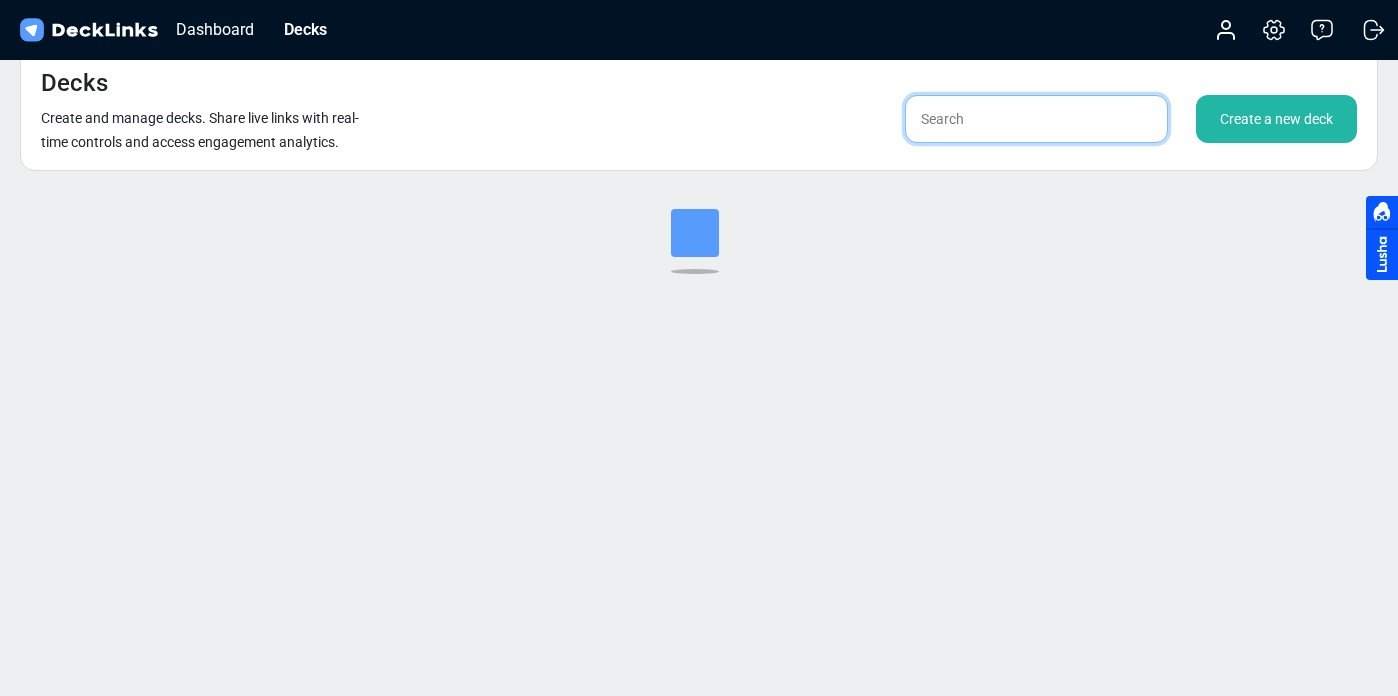 click at bounding box center [1036, 119] 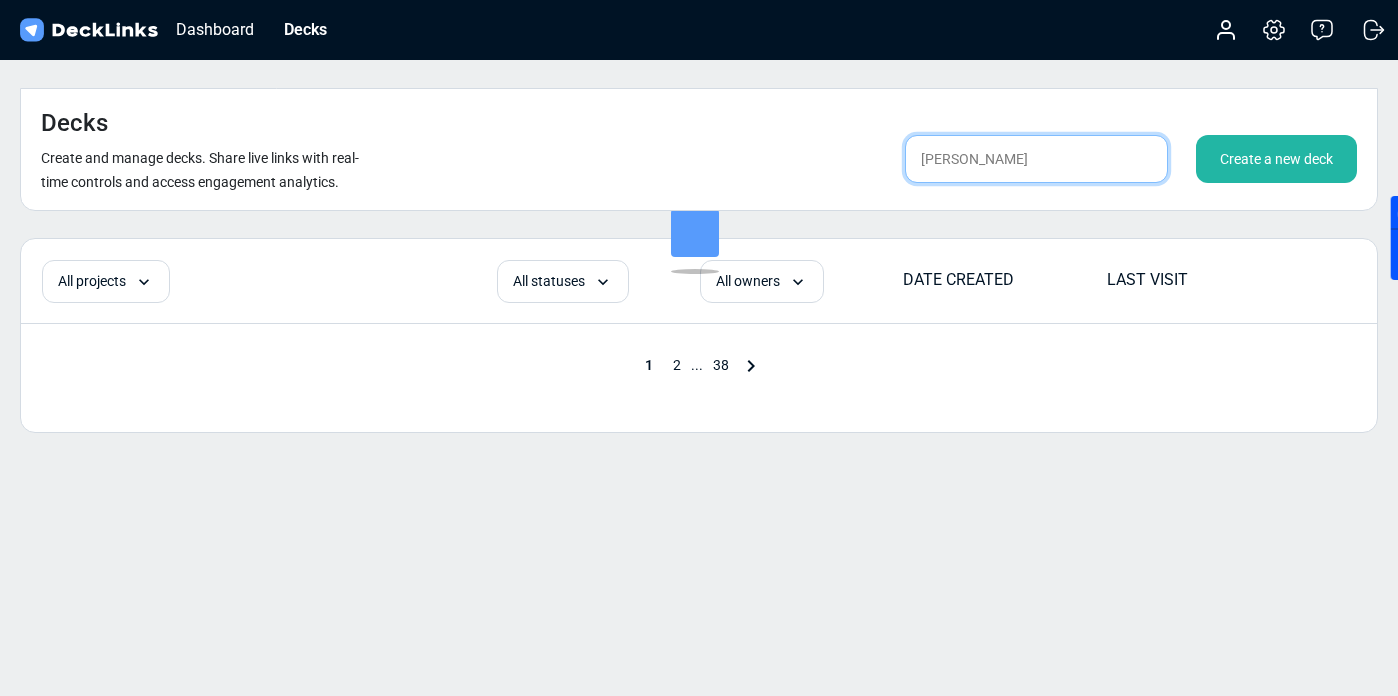 type on "[PERSON_NAME]" 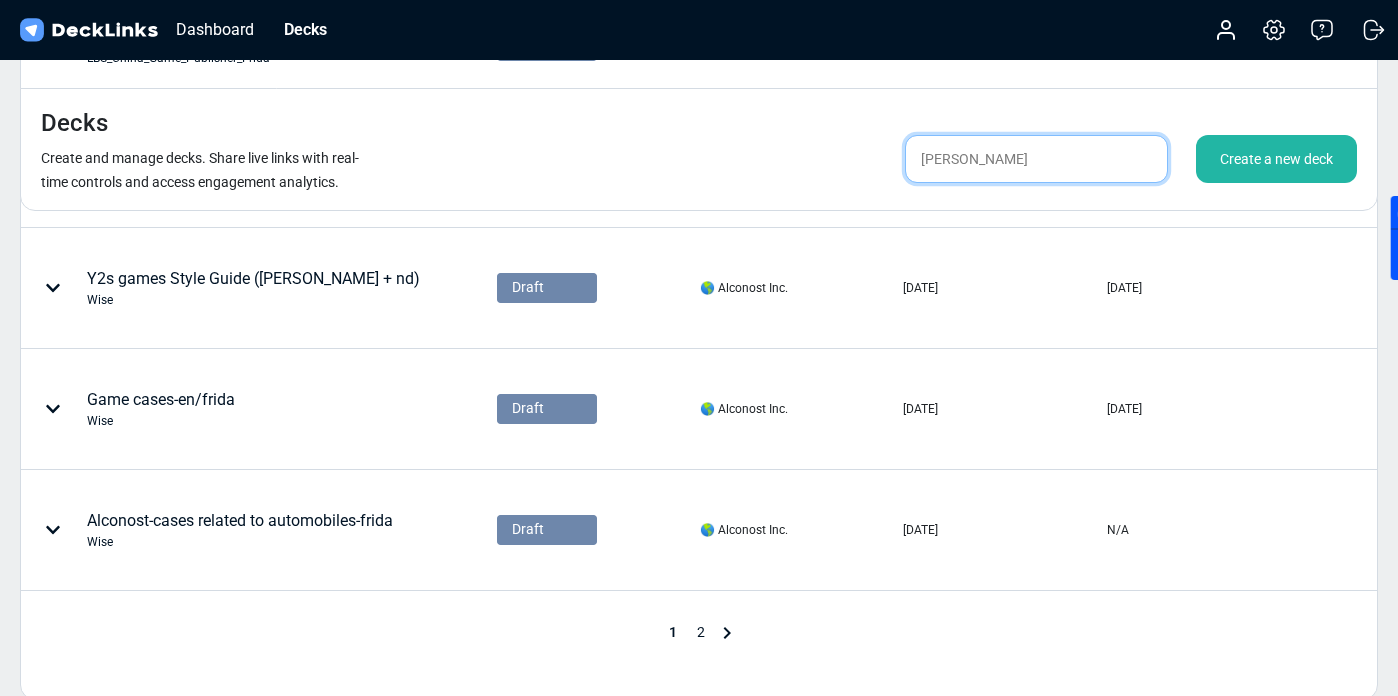scroll, scrollTop: 1081, scrollLeft: 0, axis: vertical 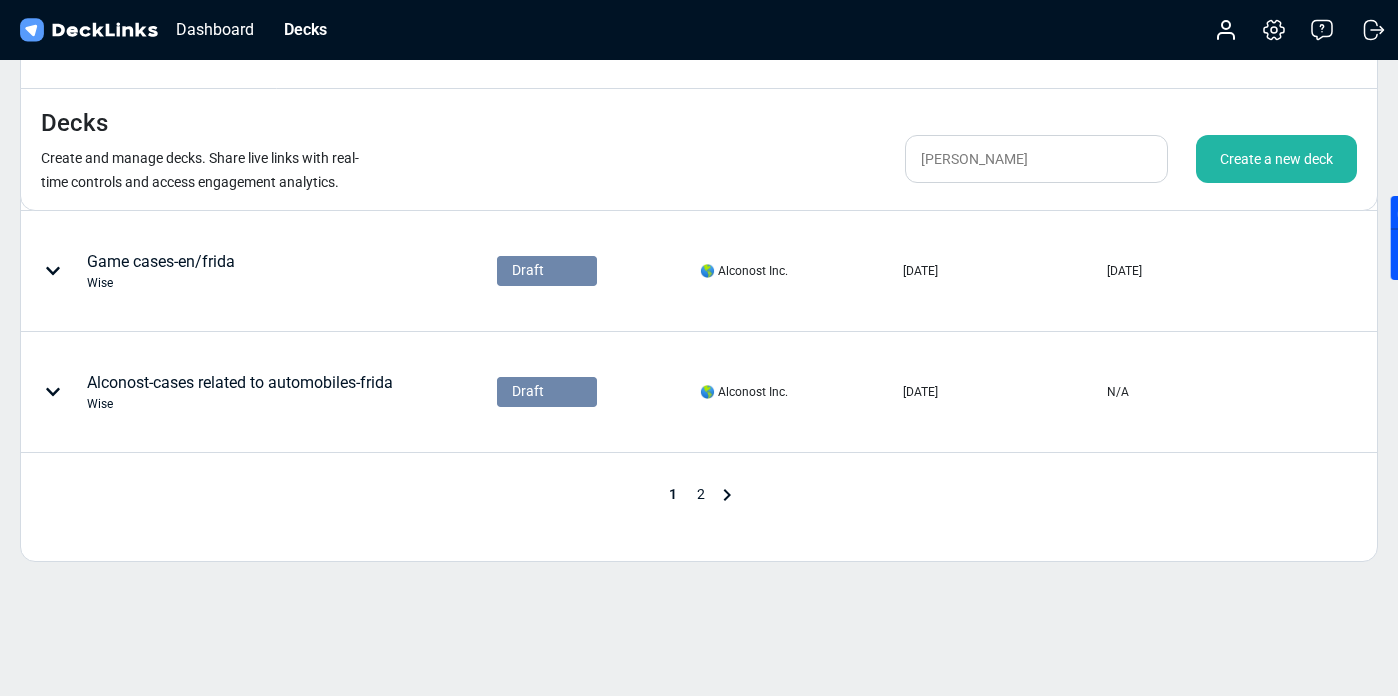 click on "2" at bounding box center [701, 494] 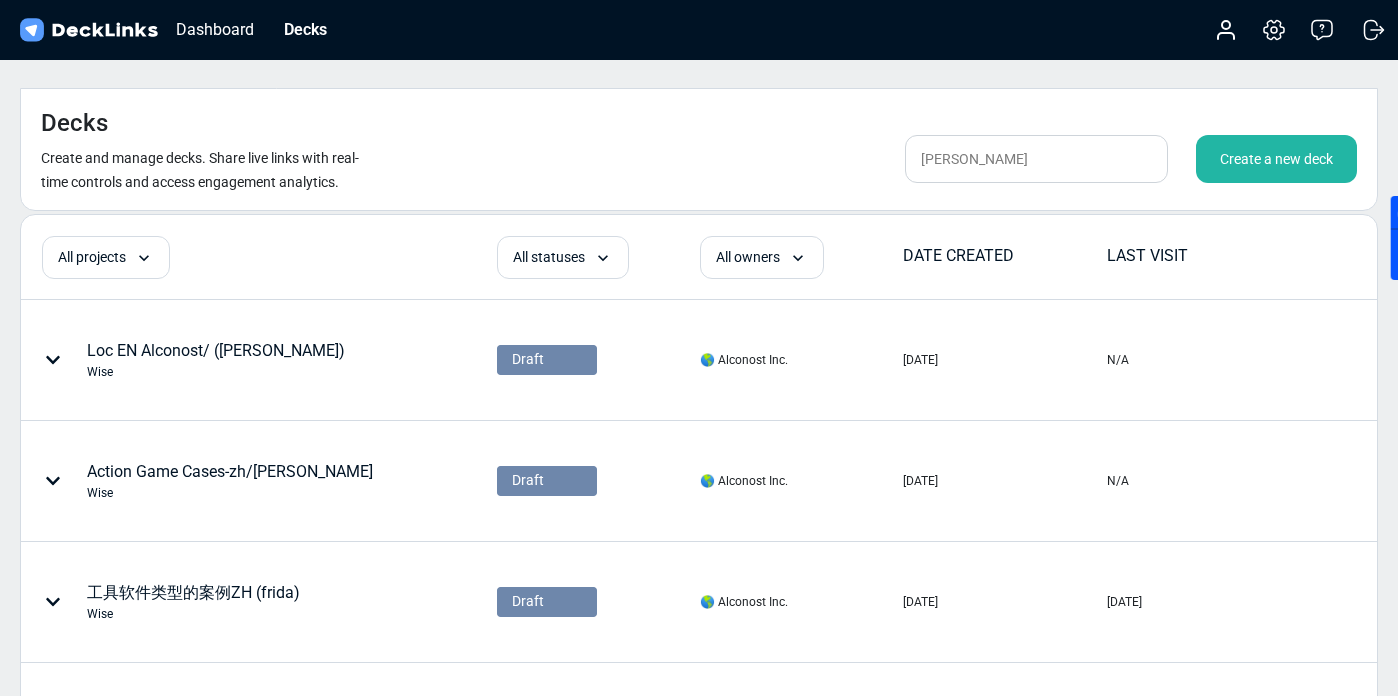 scroll, scrollTop: 476, scrollLeft: 0, axis: vertical 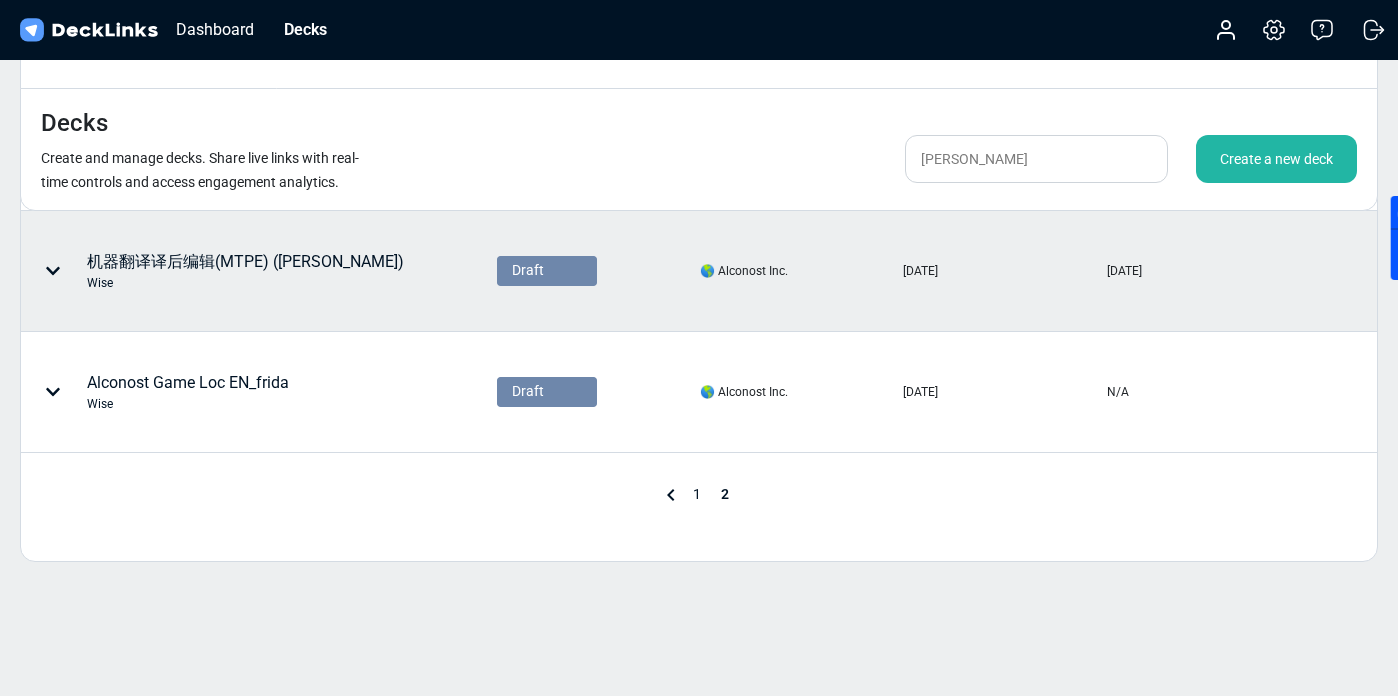 click on "机器翻译译后编辑(MTPE) ([PERSON_NAME]) [PERSON_NAME]" at bounding box center (245, 271) 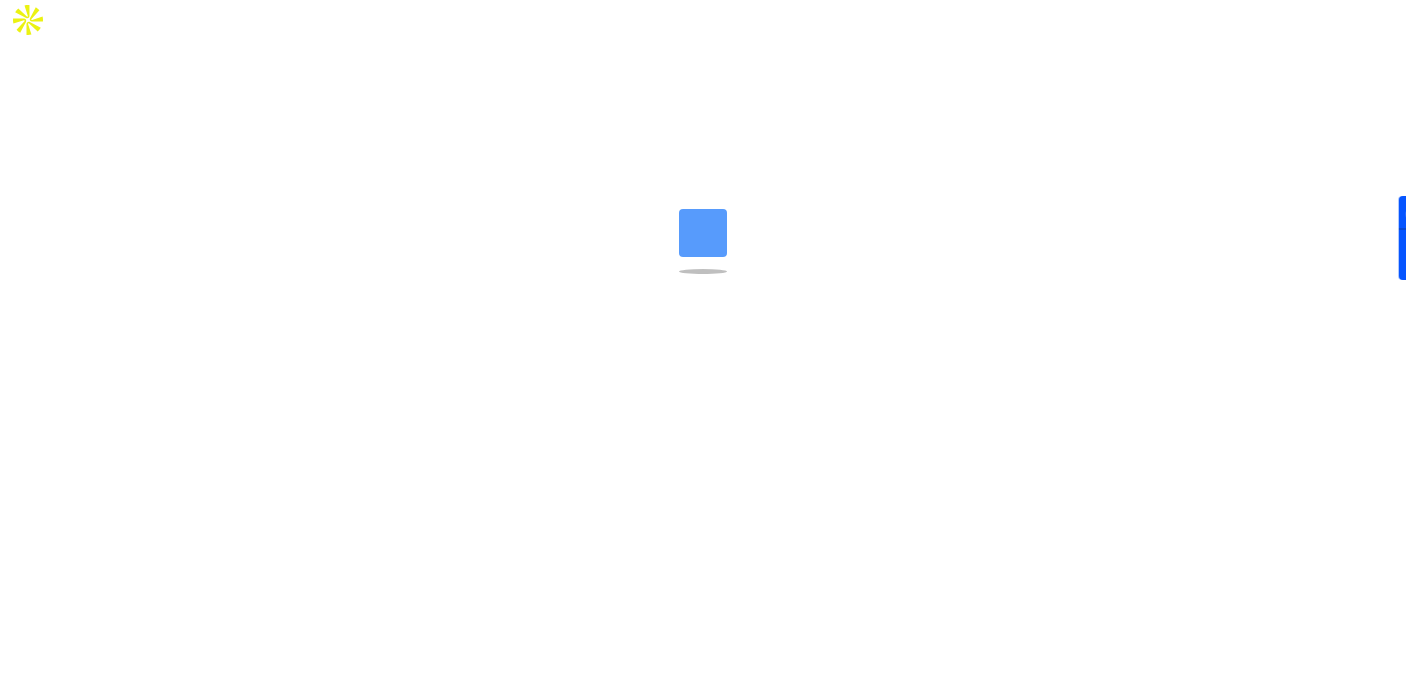 scroll, scrollTop: 0, scrollLeft: 0, axis: both 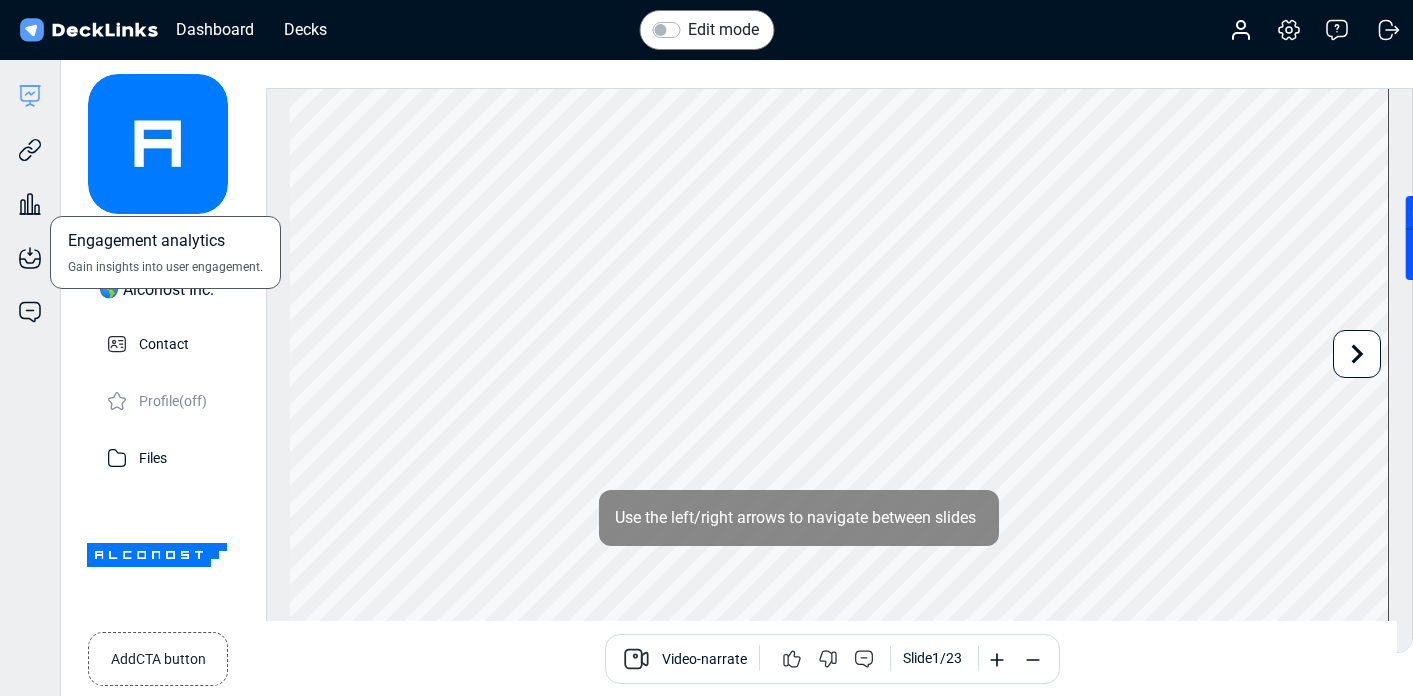 click on "Engagement analytics Gain insights into user engagement." at bounding box center [30, 189] 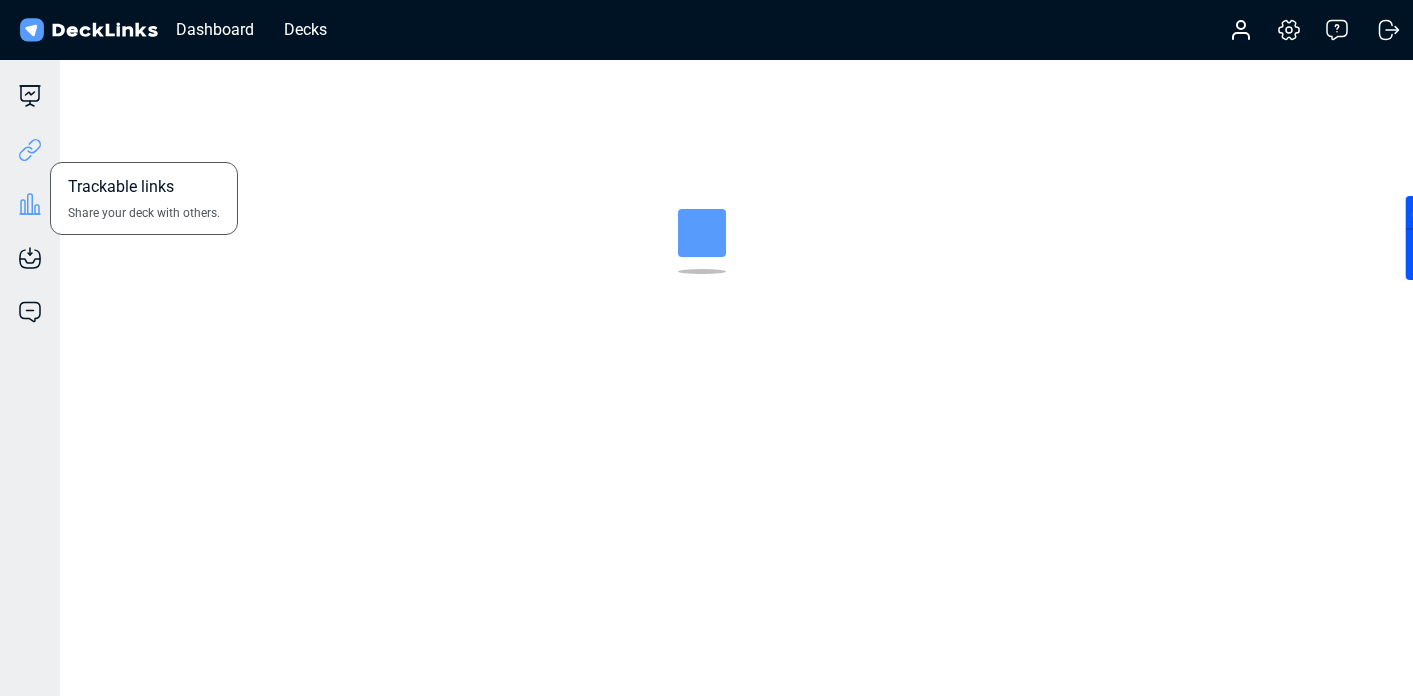 click 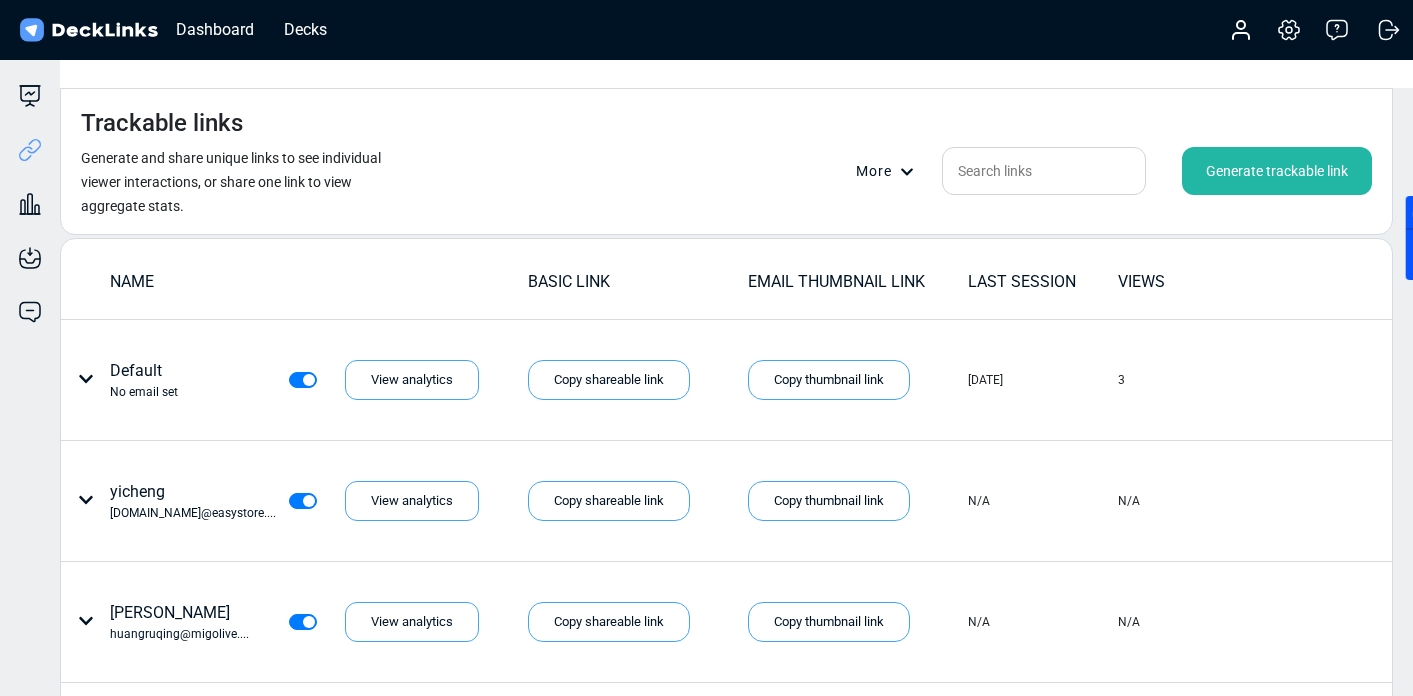 click on "Generate trackable link" at bounding box center [1277, 171] 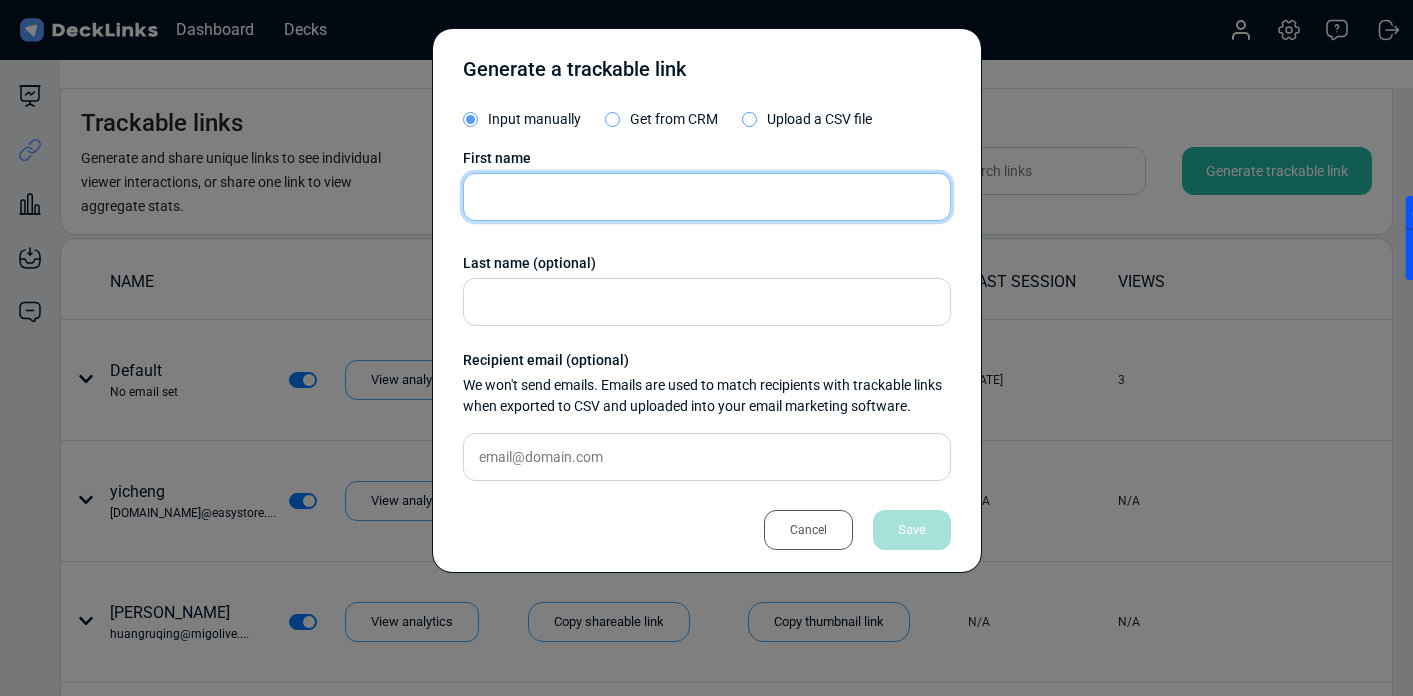 click at bounding box center [707, 197] 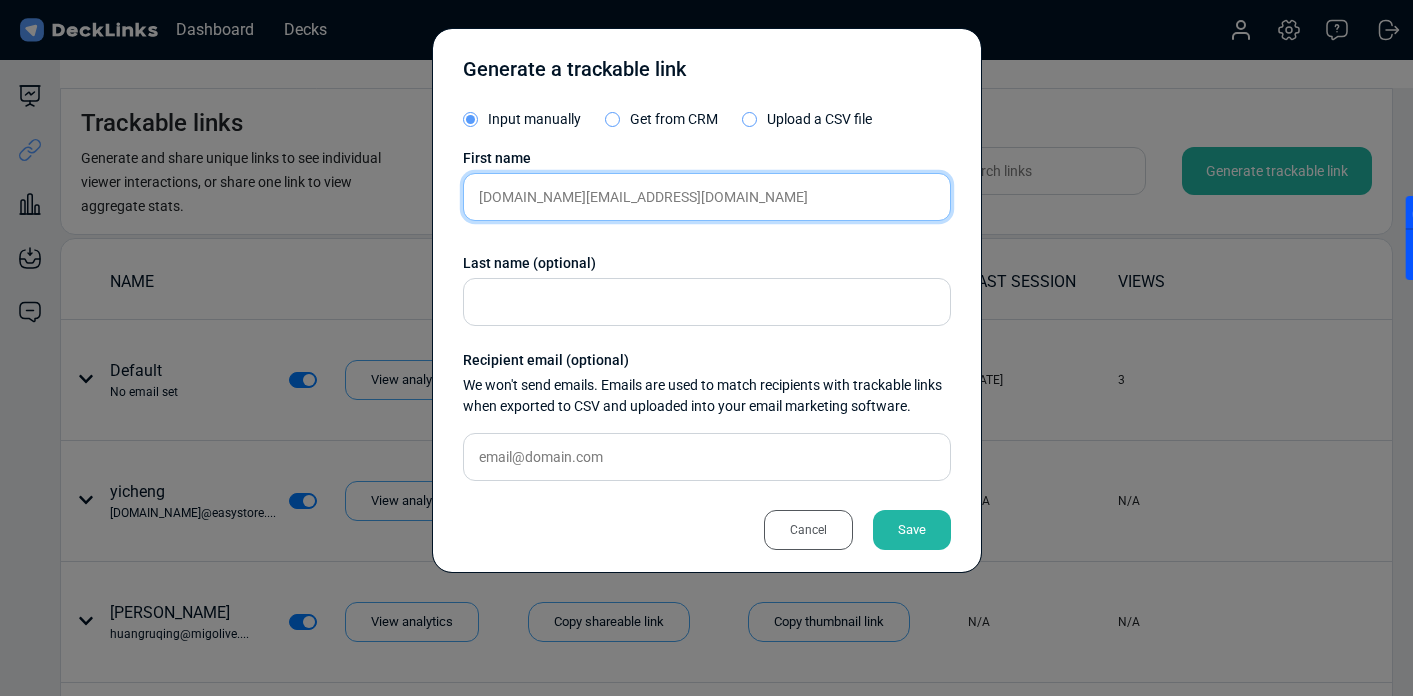 type on "[DOMAIN_NAME][EMAIL_ADDRESS][DOMAIN_NAME]" 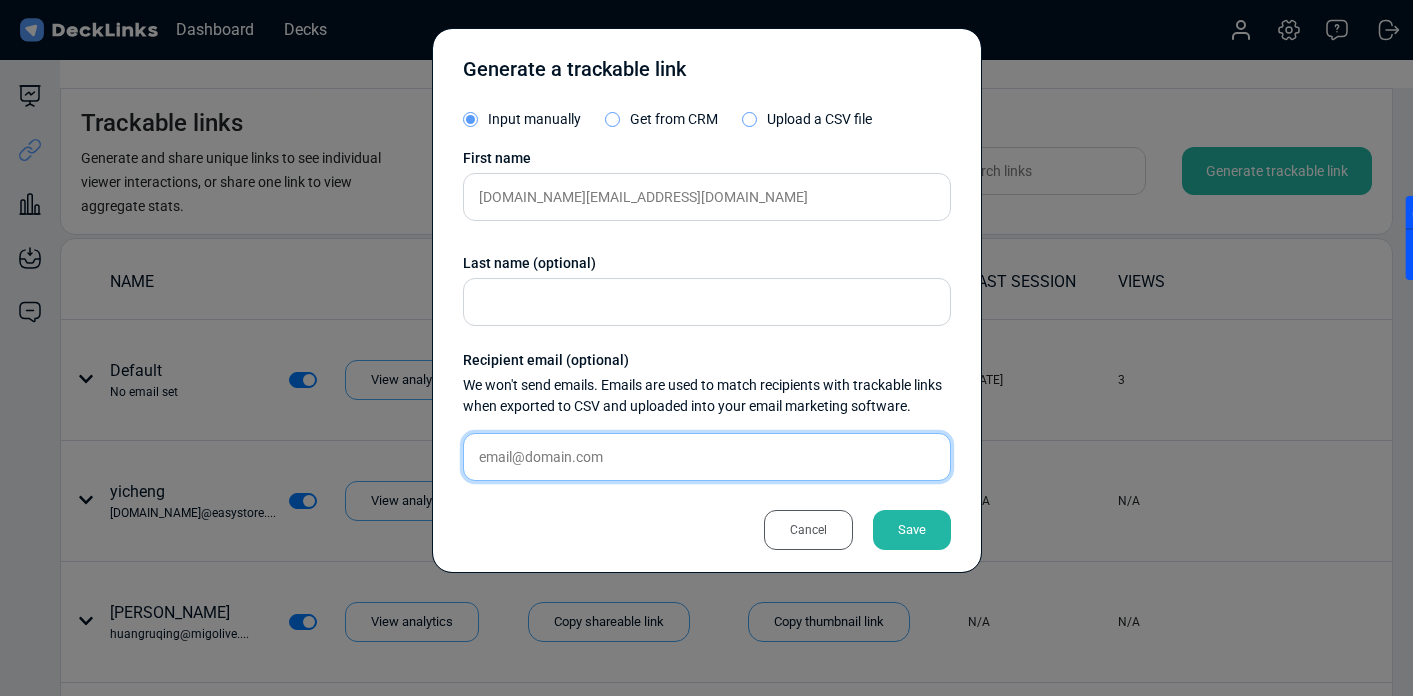 click at bounding box center (707, 457) 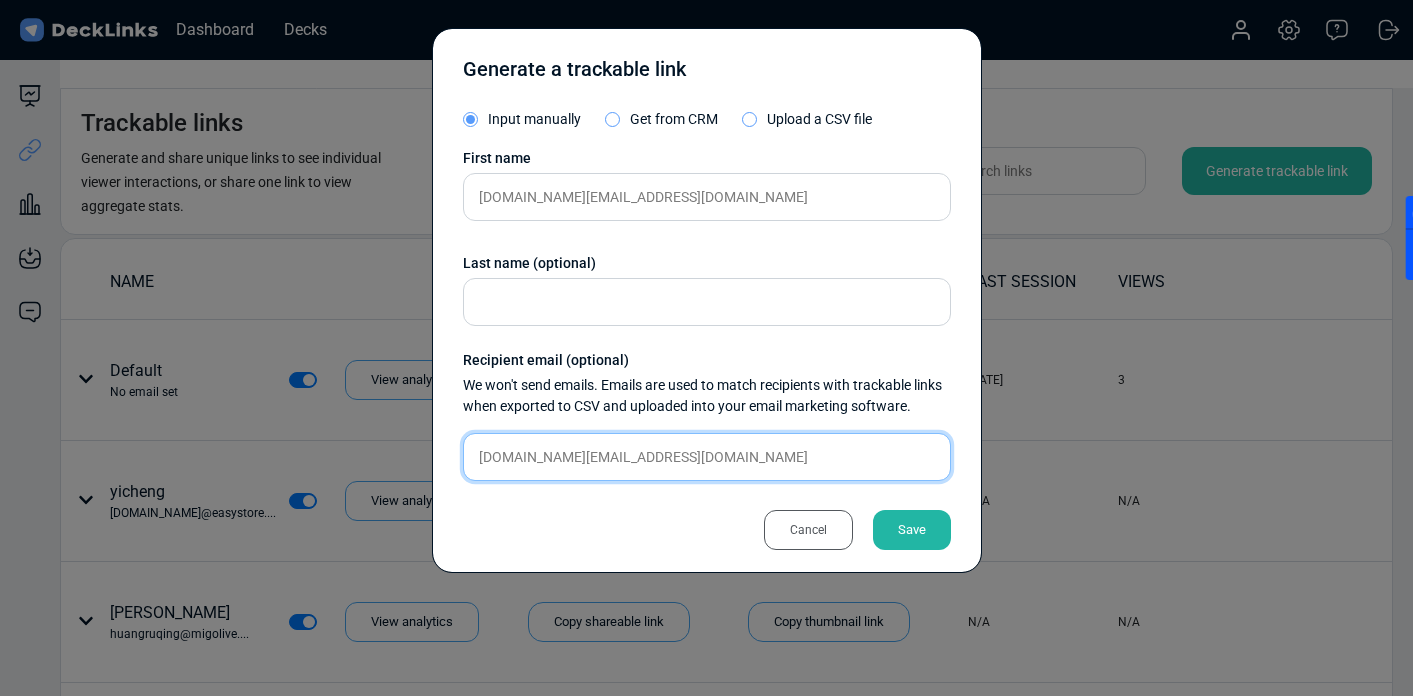 type on "[DOMAIN_NAME][EMAIL_ADDRESS][DOMAIN_NAME]" 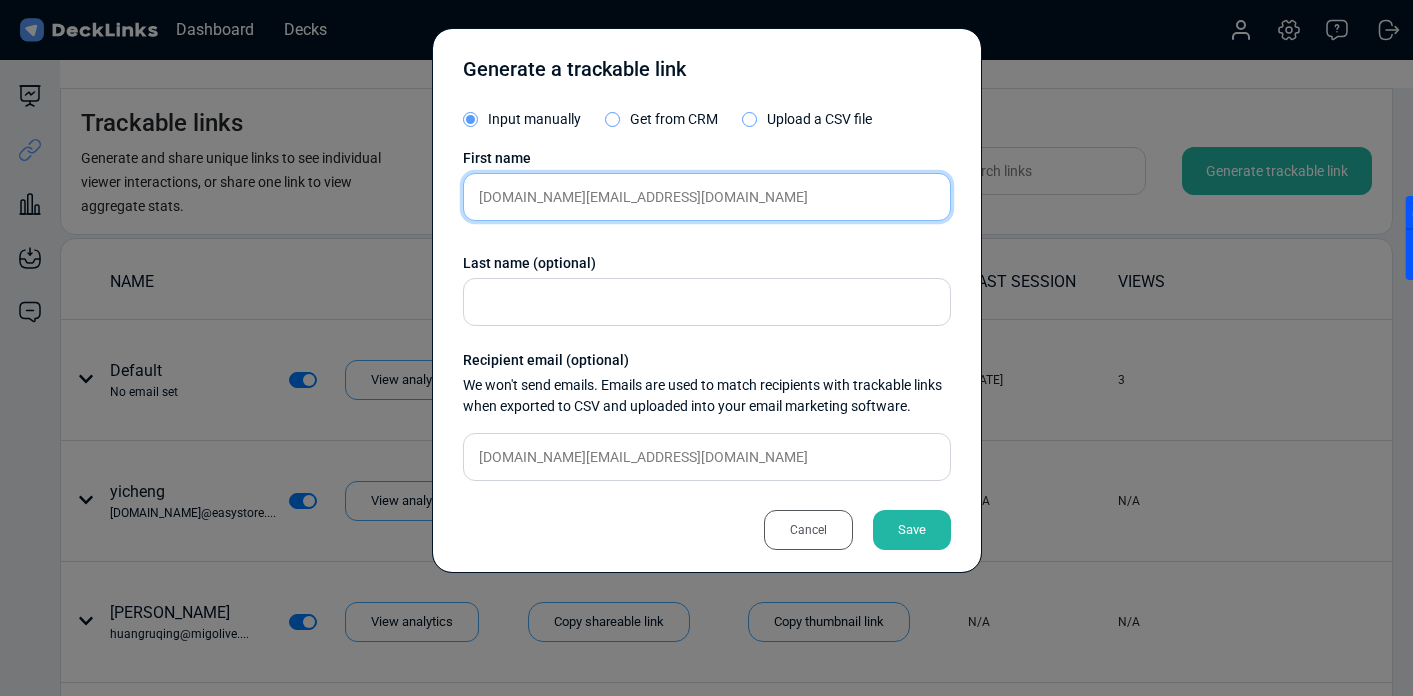 drag, startPoint x: 536, startPoint y: 194, endPoint x: 795, endPoint y: 193, distance: 259.00192 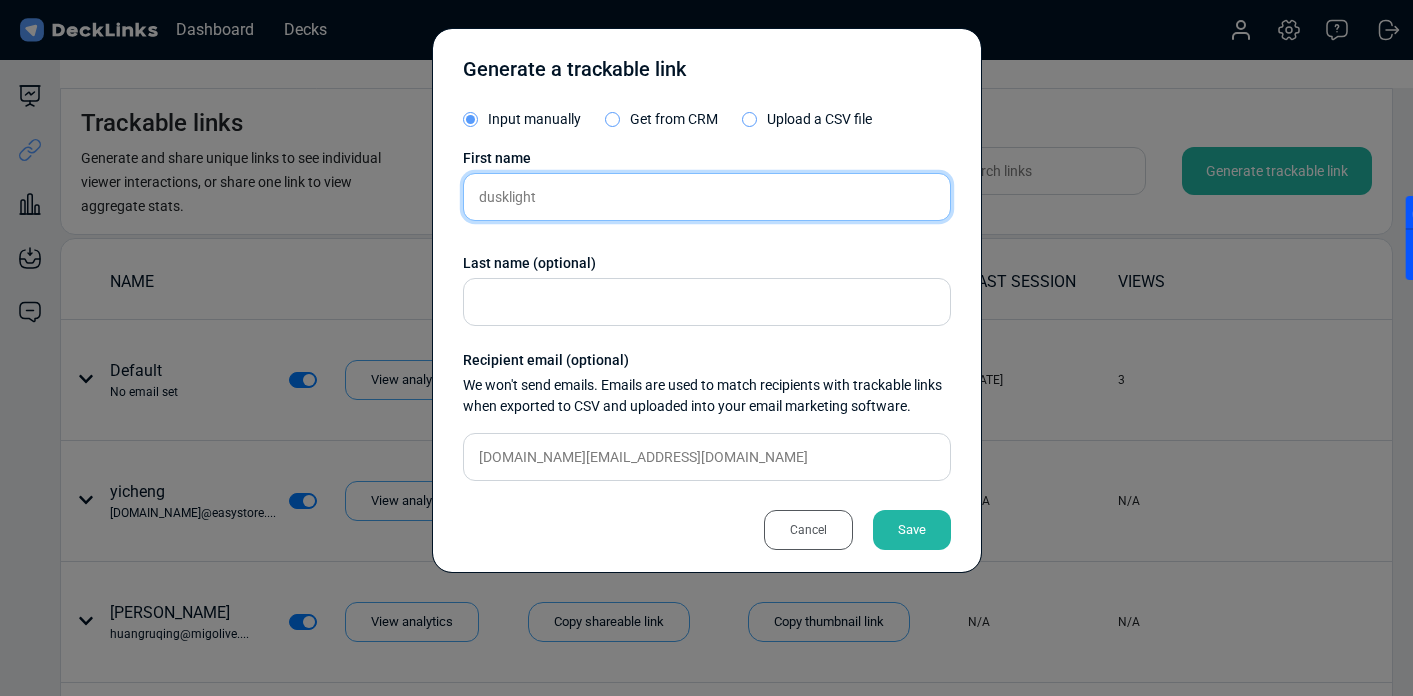 type on "dusklight" 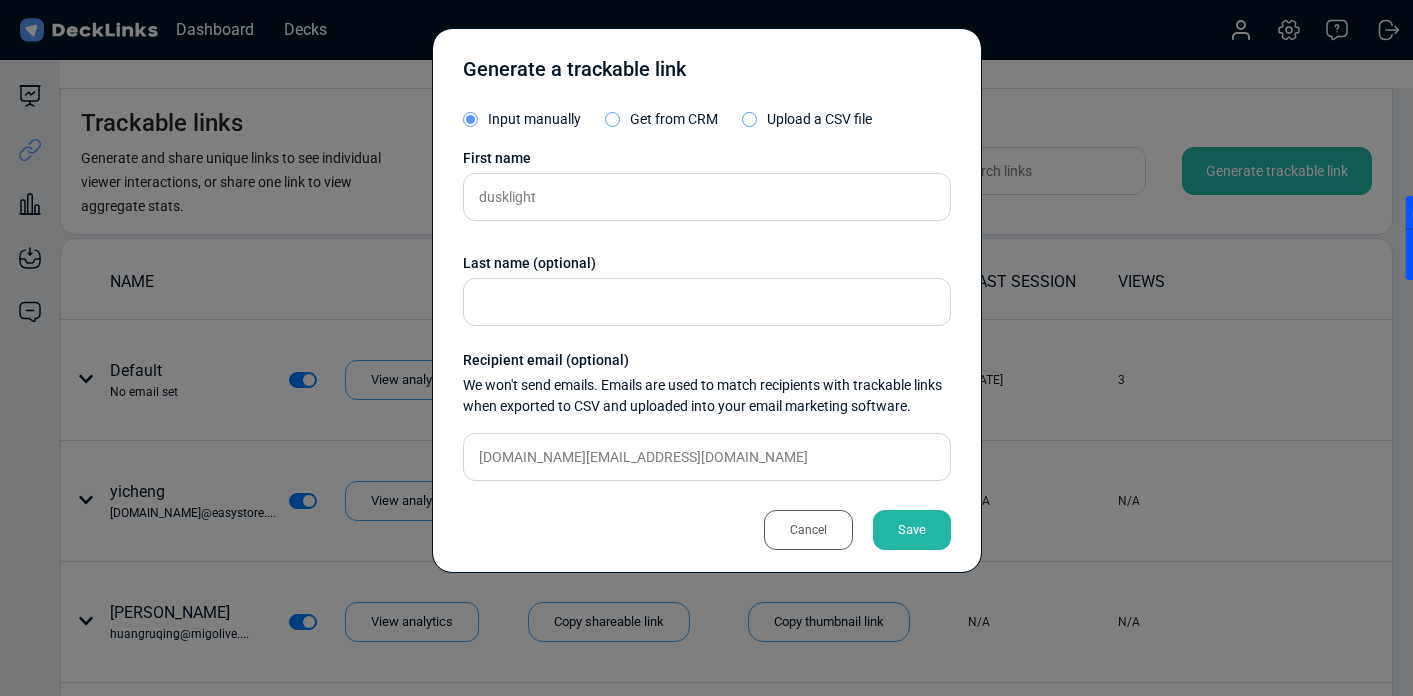 click on "Save" at bounding box center [912, 530] 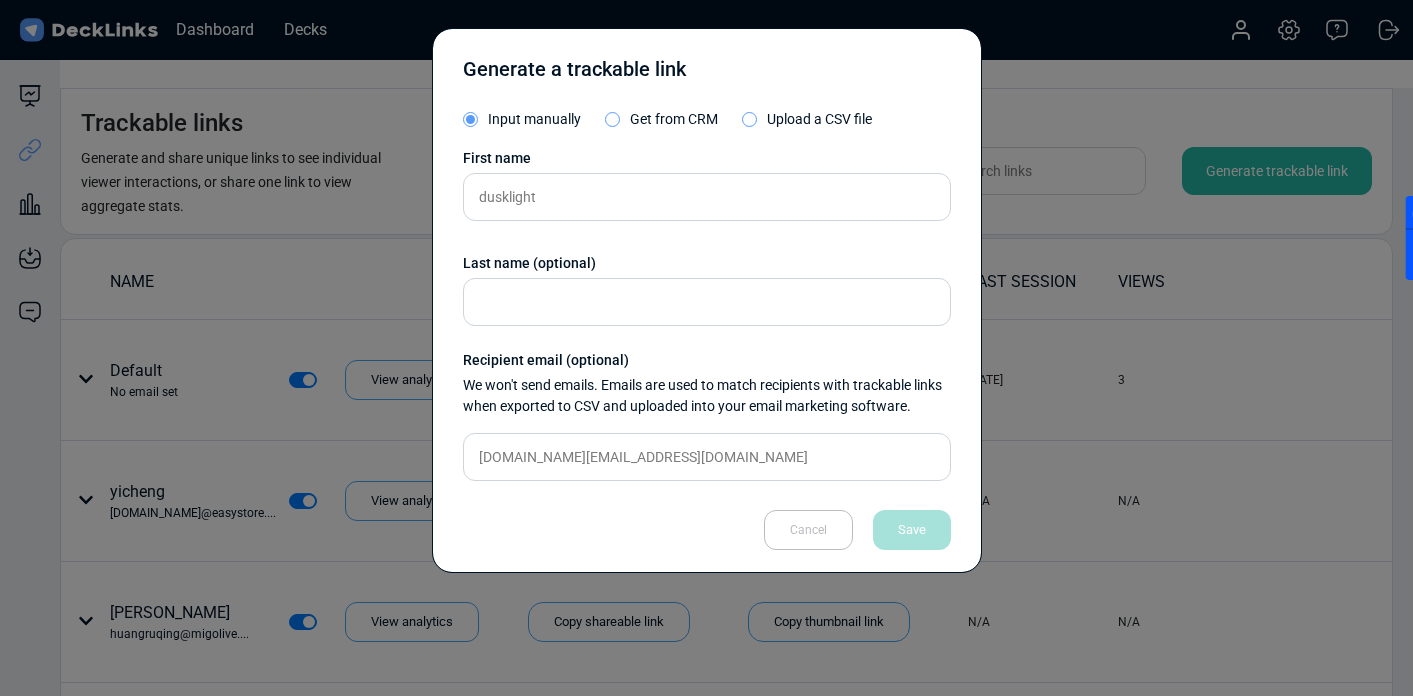 type 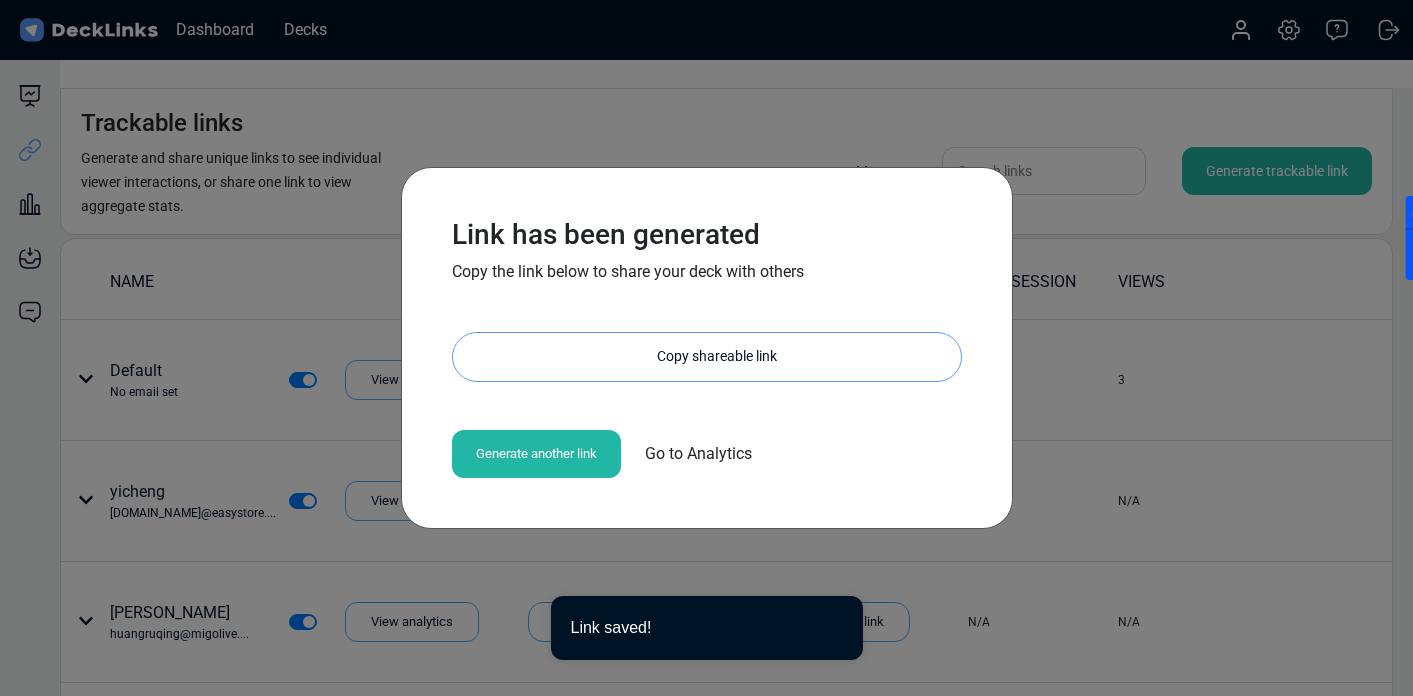 click on "Copy shareable link" at bounding box center [717, 357] 